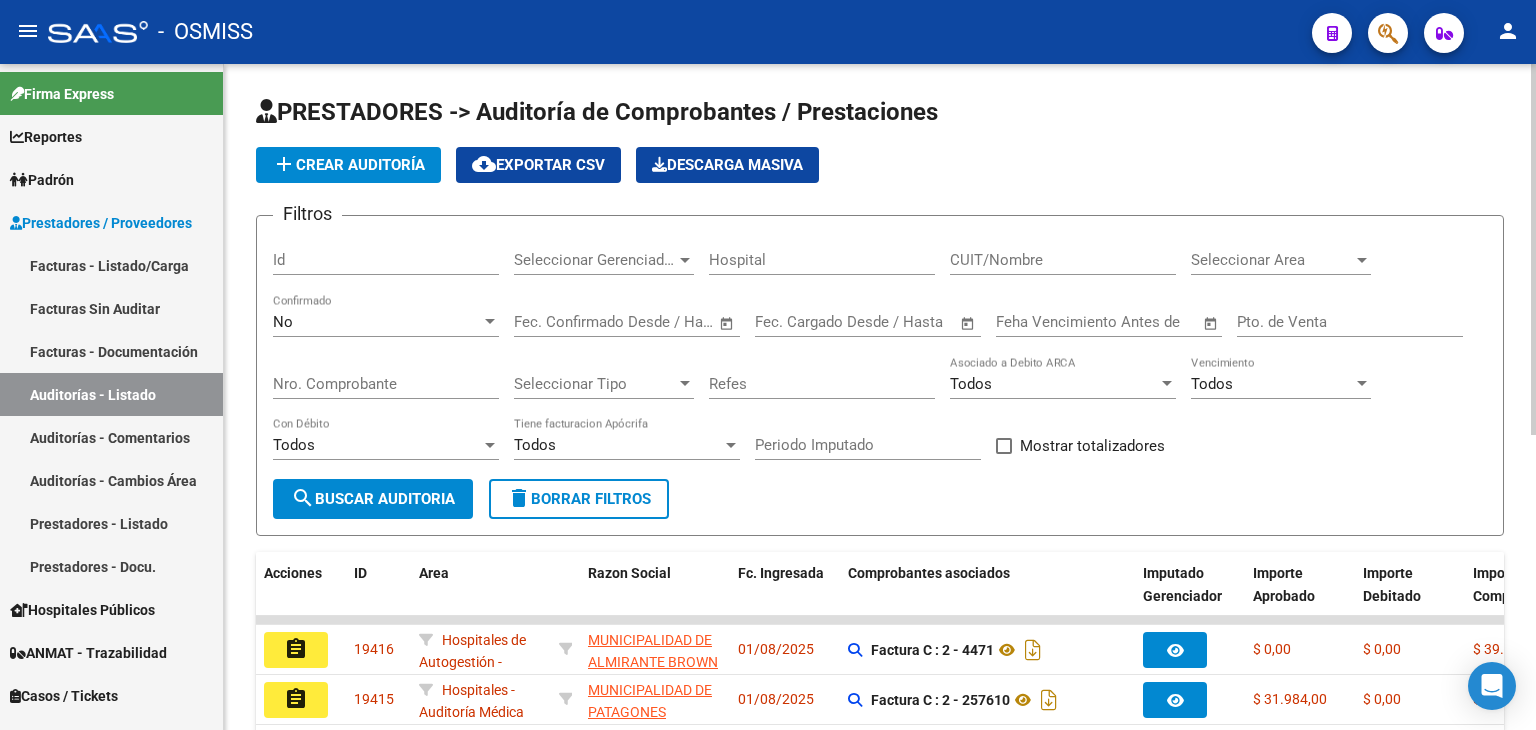 scroll, scrollTop: 0, scrollLeft: 0, axis: both 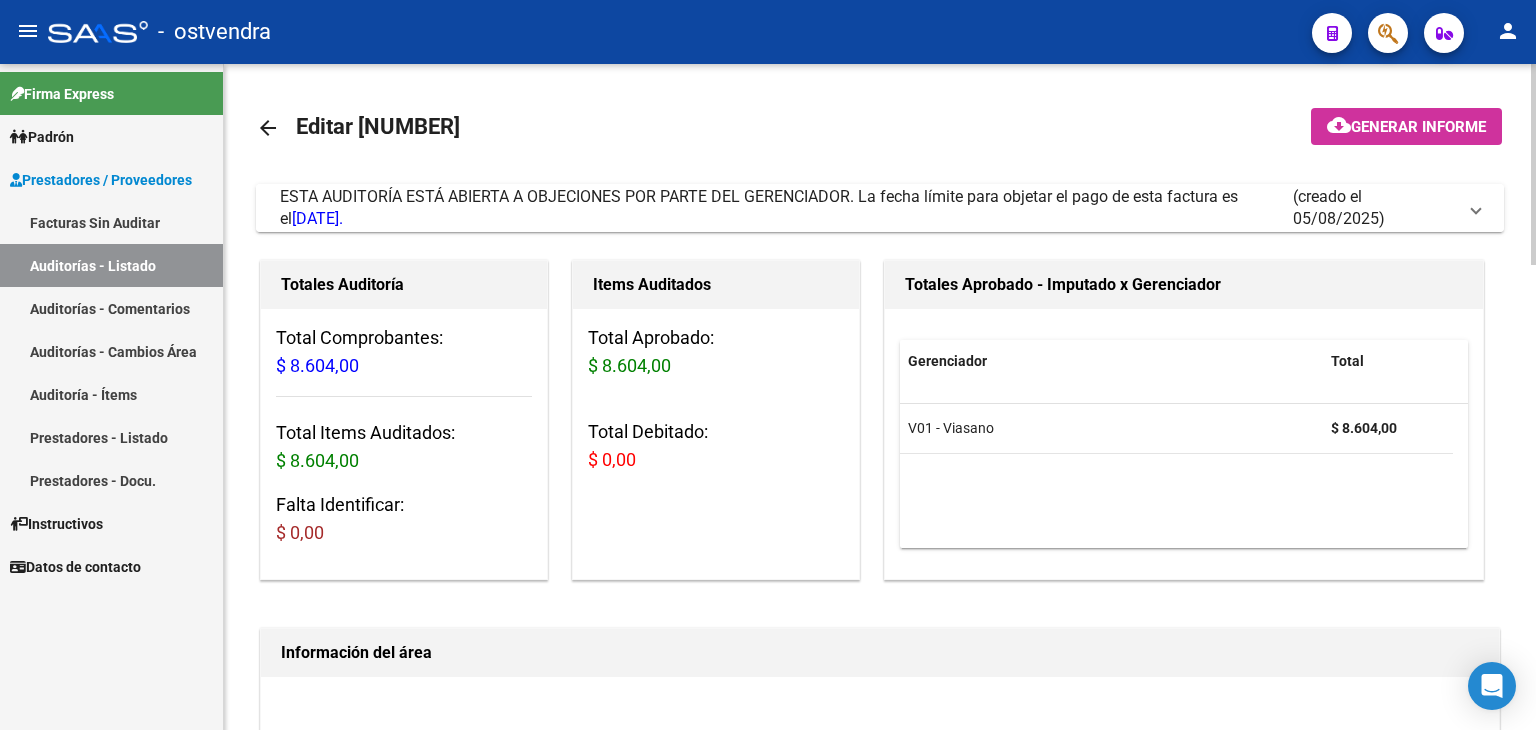 click at bounding box center (1476, 208) 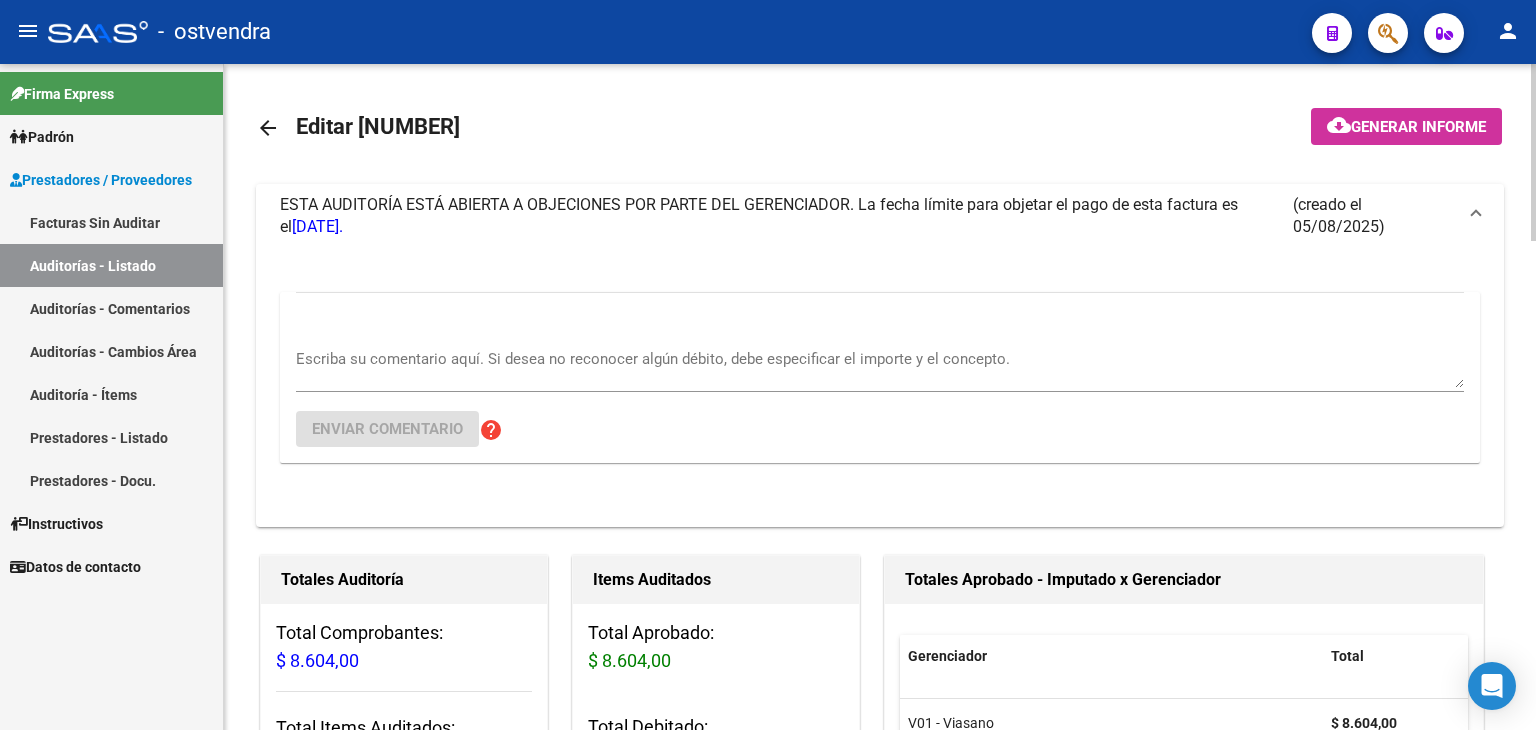 click on "Escriba su comentario aquí. Si desea no reconocer algún débito, debe especificar el importe y el concepto." at bounding box center (880, 368) 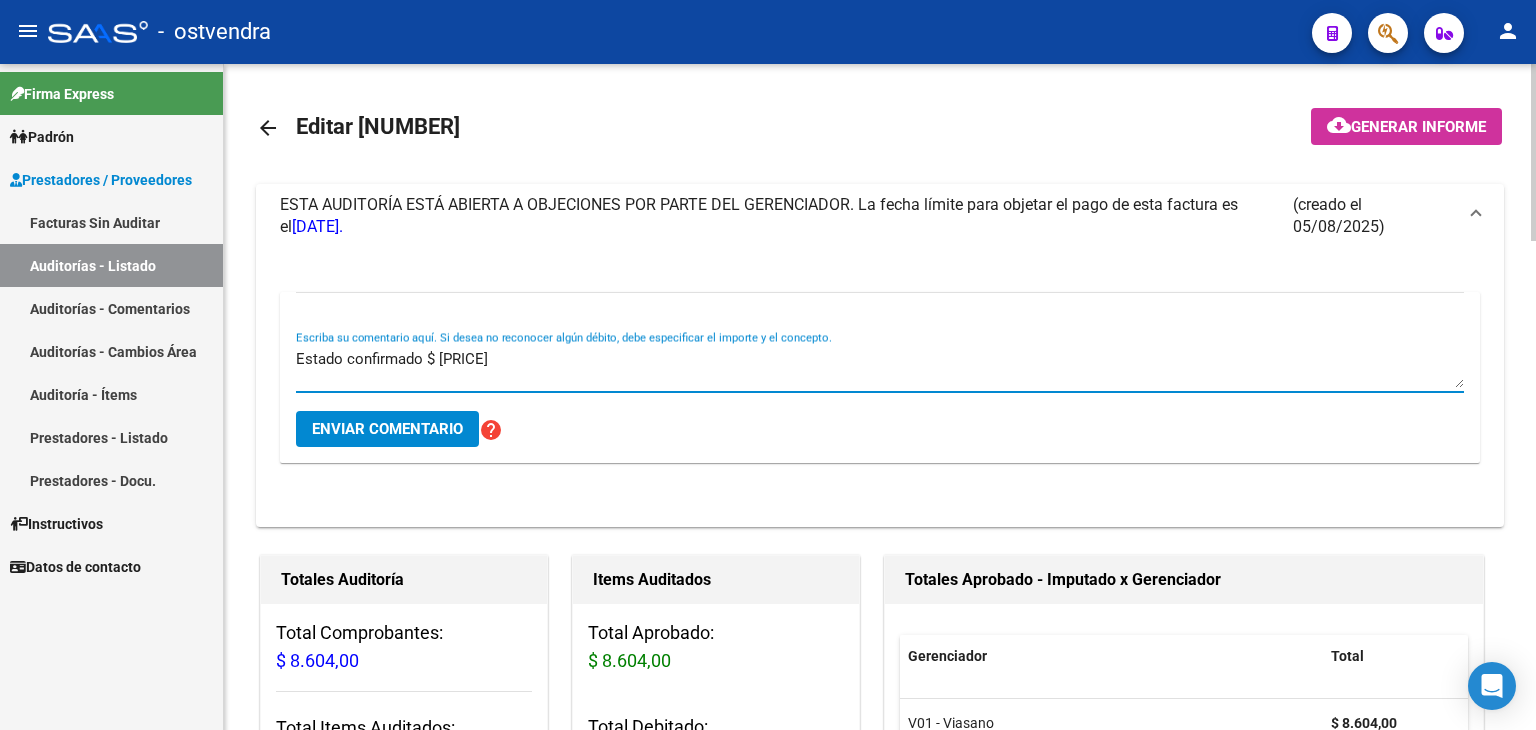 type on "Estado confirmado $ 8.604,00" 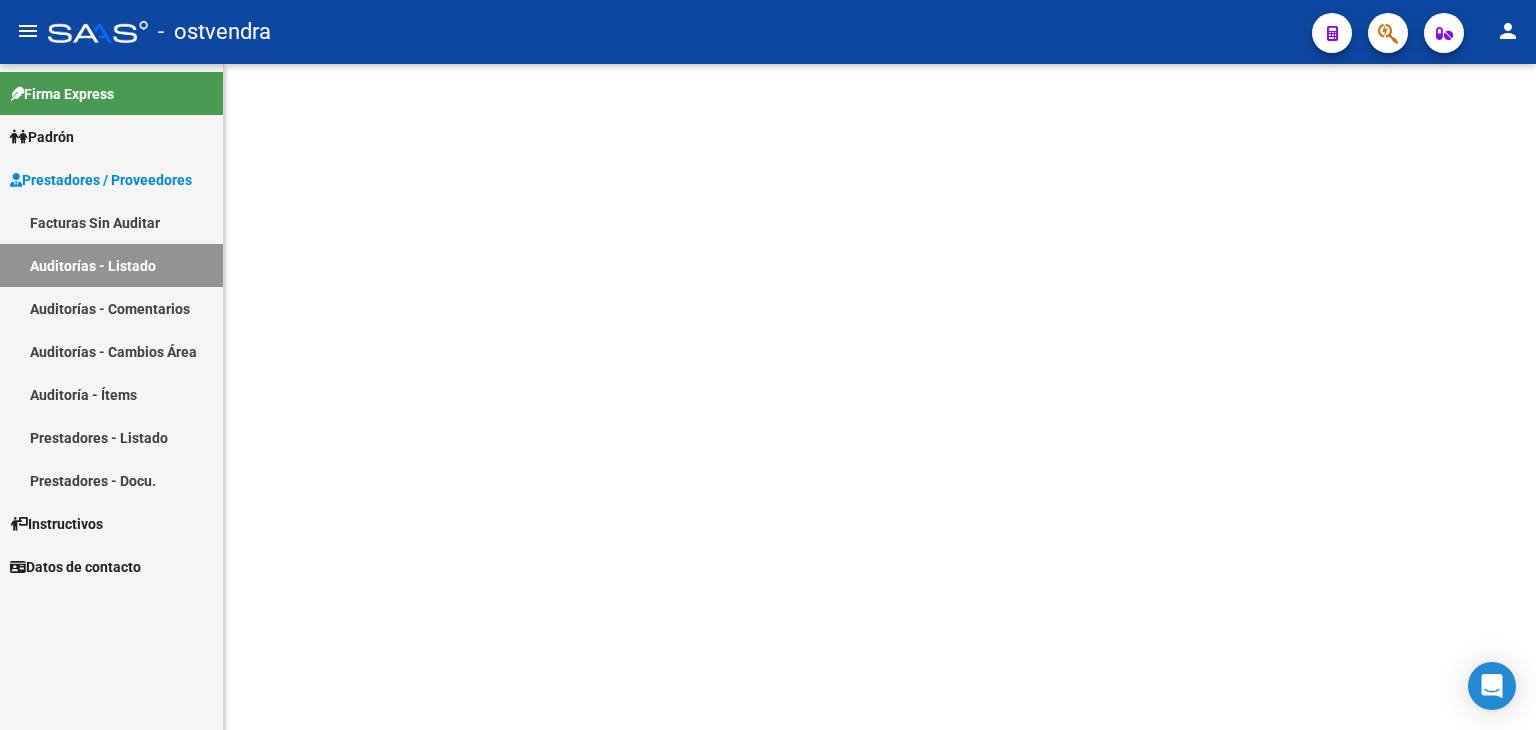 scroll, scrollTop: 0, scrollLeft: 0, axis: both 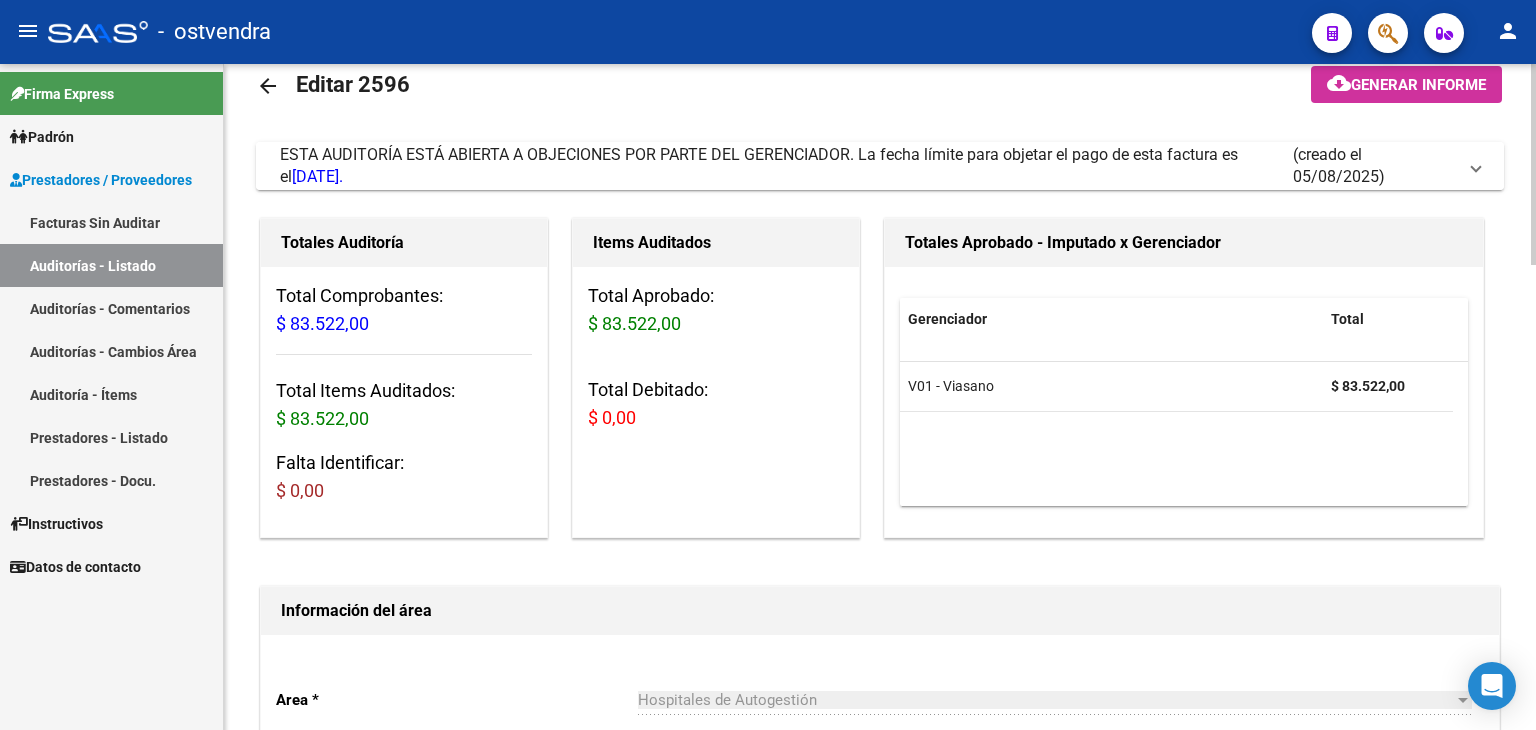 click at bounding box center [1476, 166] 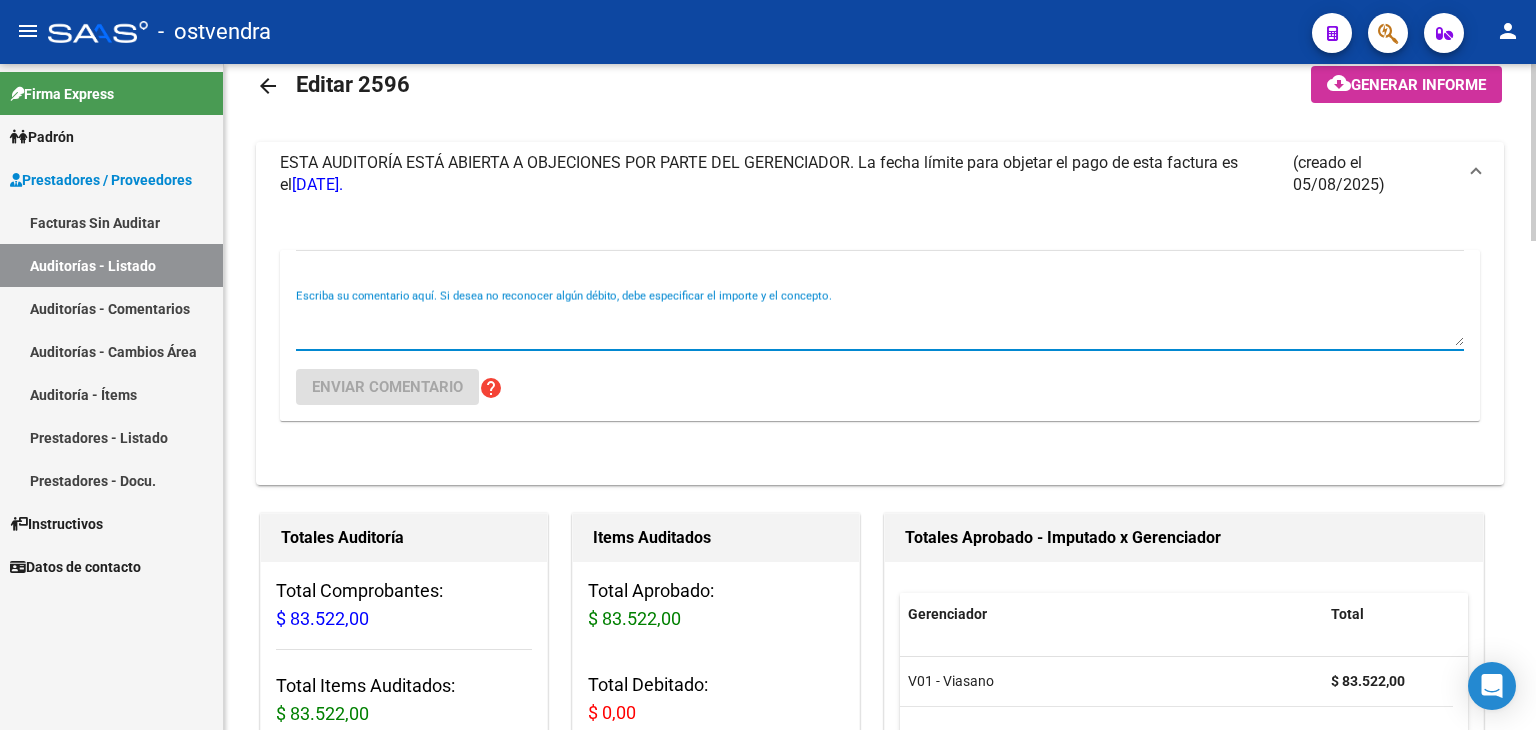 click on "Escriba su comentario aquí. Si desea no reconocer algún débito, debe especificar el importe y el concepto." at bounding box center [880, 326] 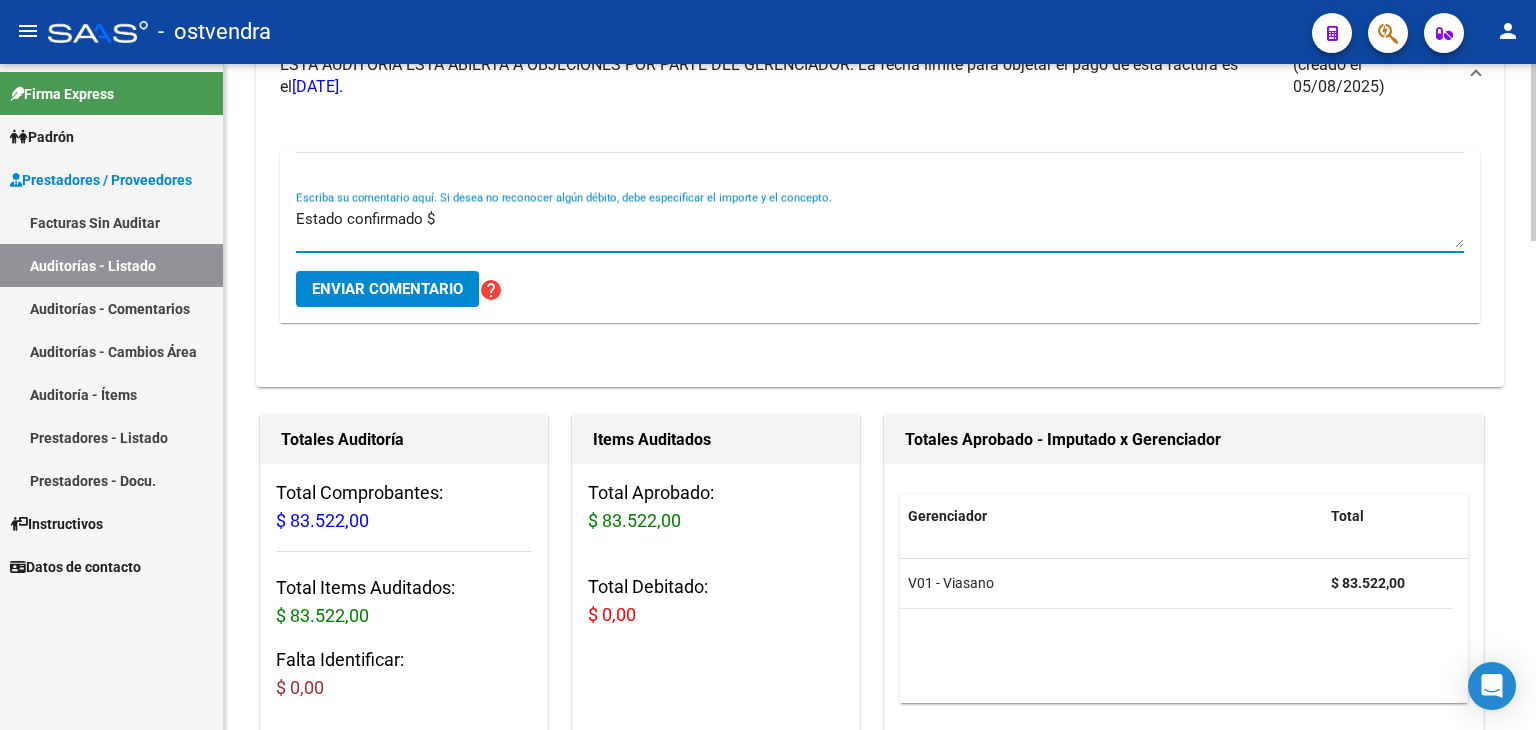 scroll, scrollTop: 142, scrollLeft: 0, axis: vertical 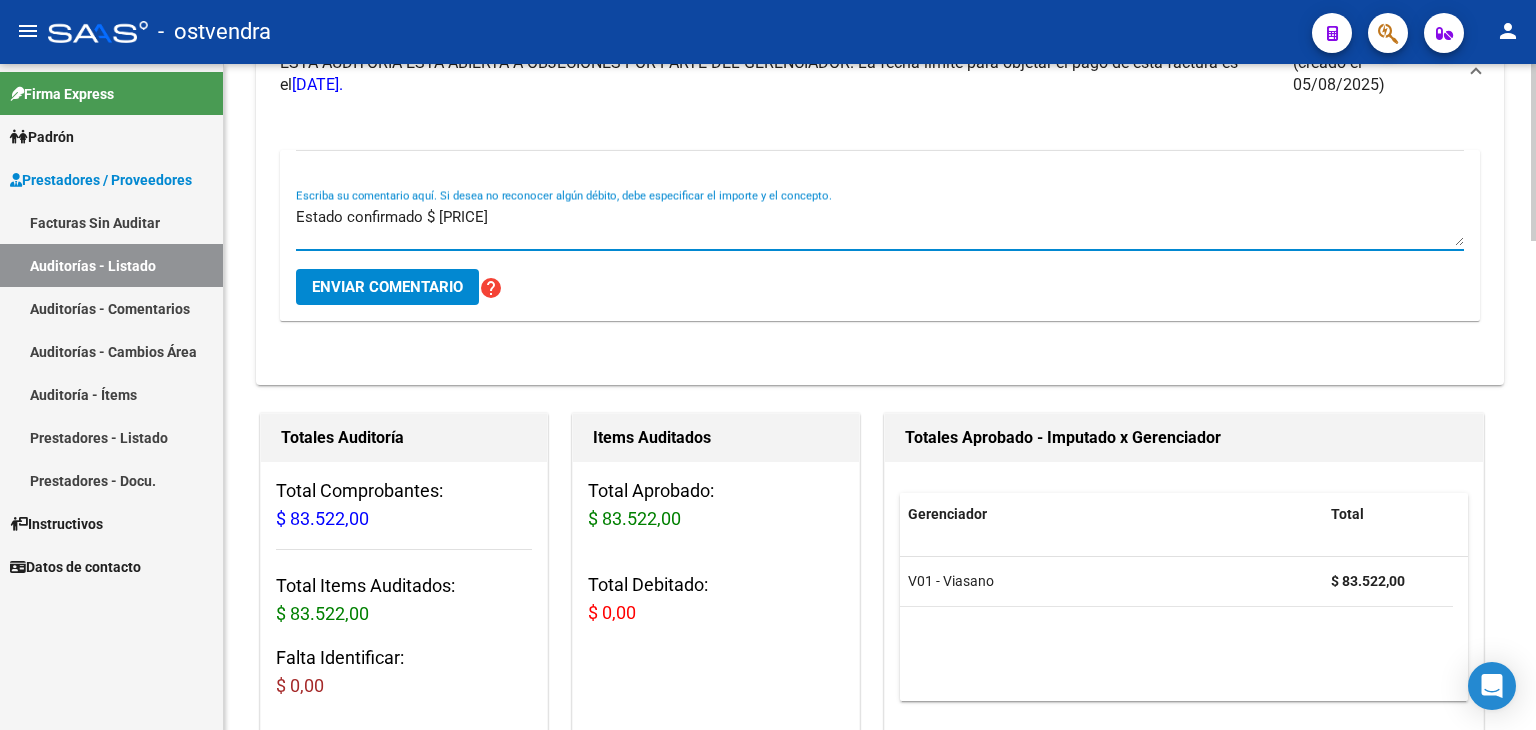 type on "Estado confirmado $ 83.522,00" 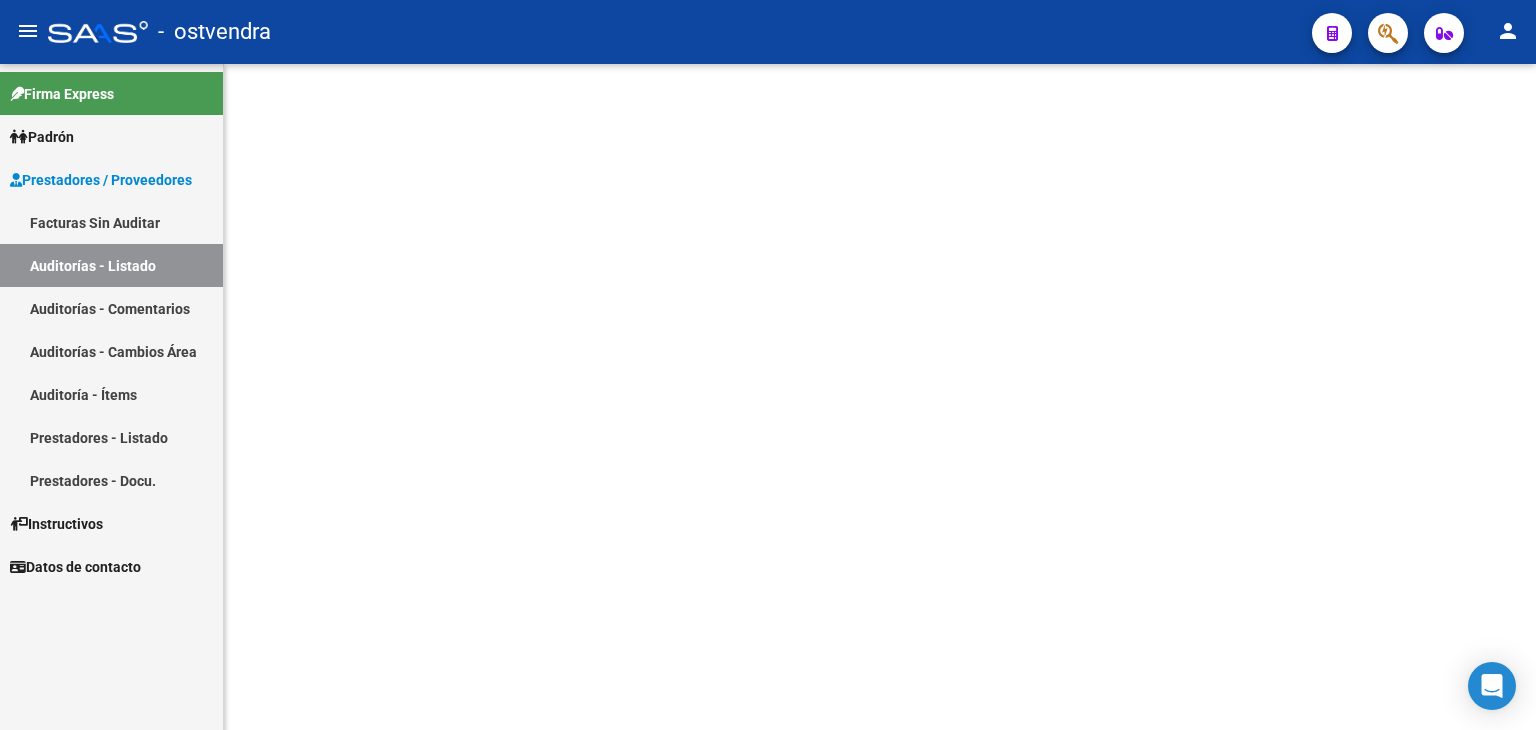 scroll, scrollTop: 0, scrollLeft: 0, axis: both 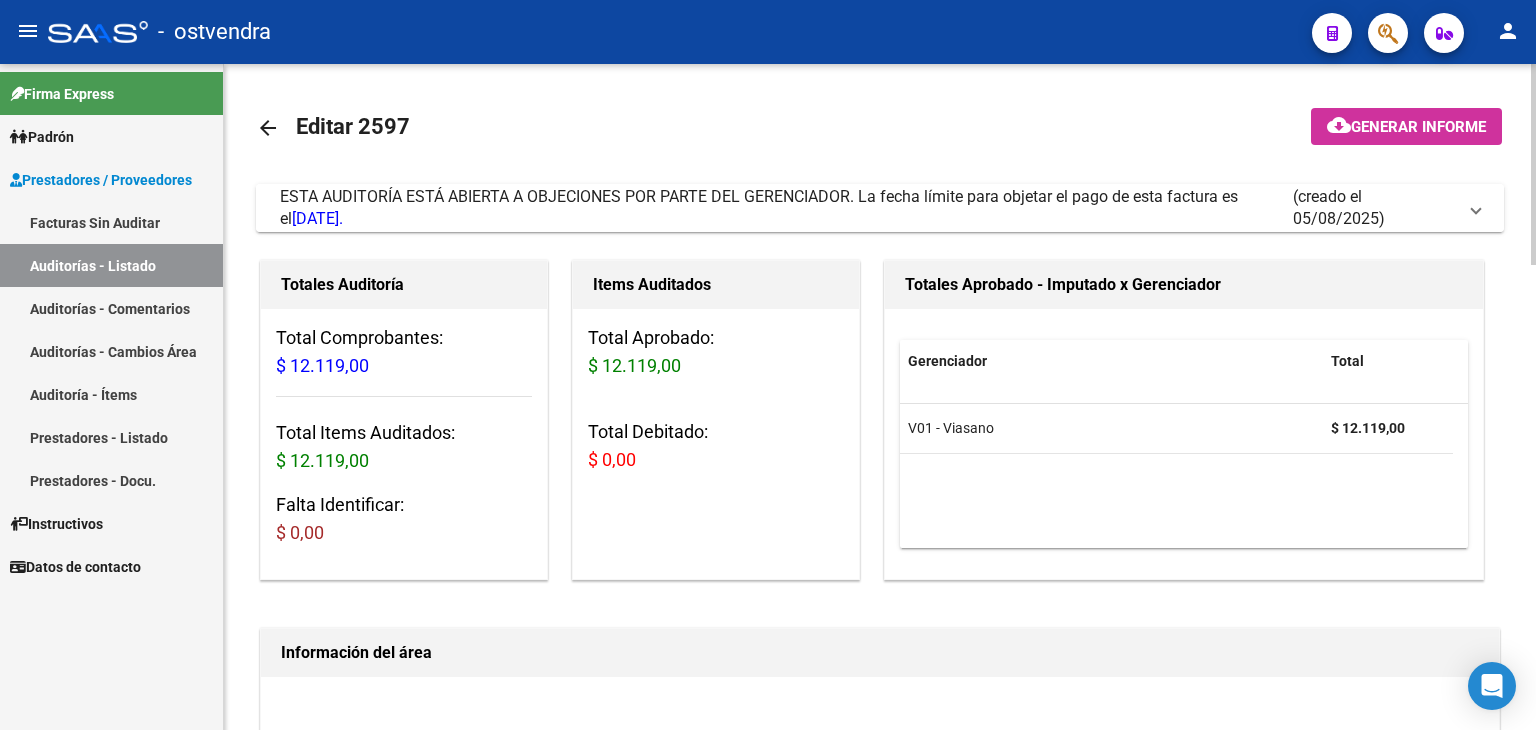 click on "ESTA AUDITORÍA ESTÁ ABIERTA A OBJECIONES POR PARTE DEL GERENCIADOR. La fecha límite para objetar el pago de esta factura es el [DATE]. (creado el [DATE])" at bounding box center [876, 208] 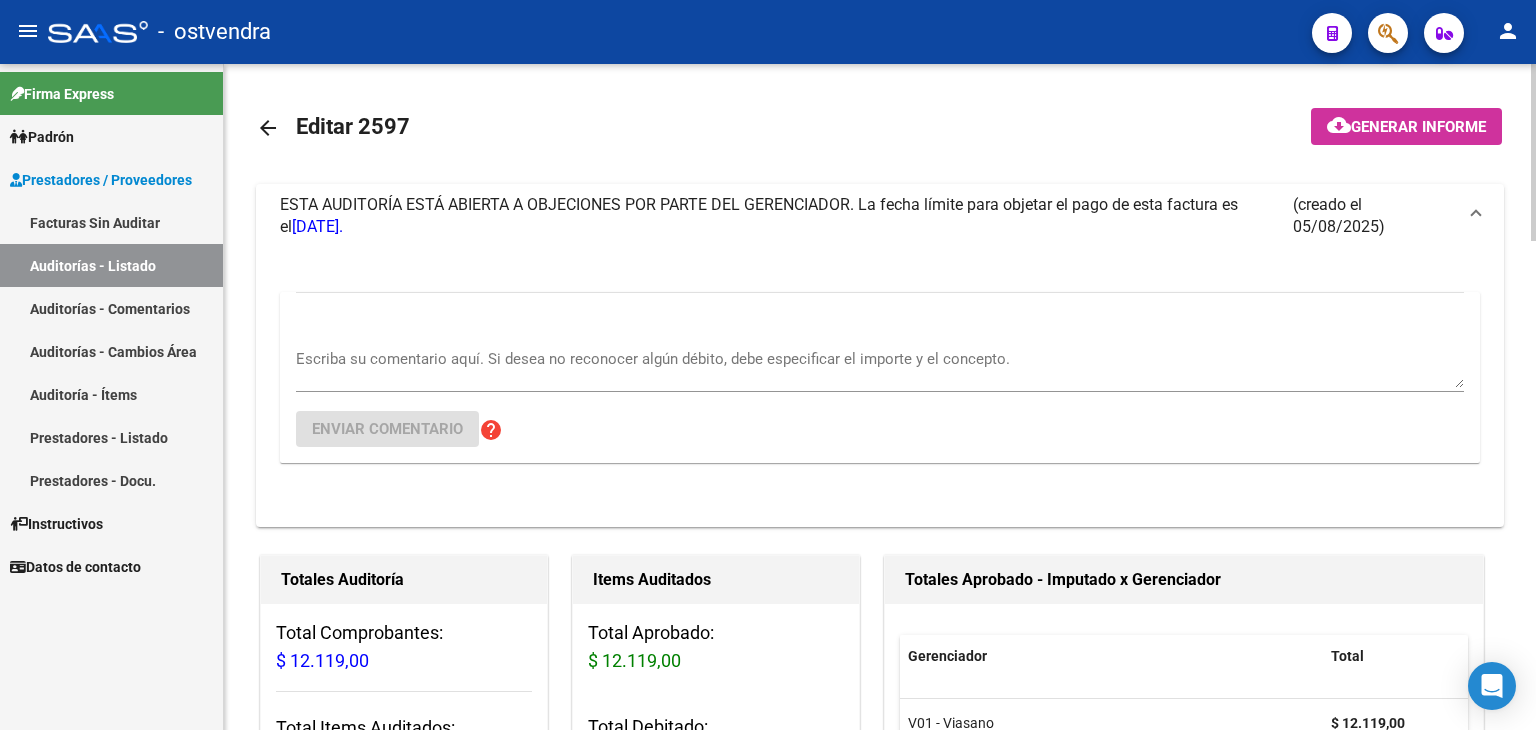 click on "Escriba su comentario aquí. Si desea no reconocer algún débito, debe especificar el importe y el concepto." at bounding box center [880, 368] 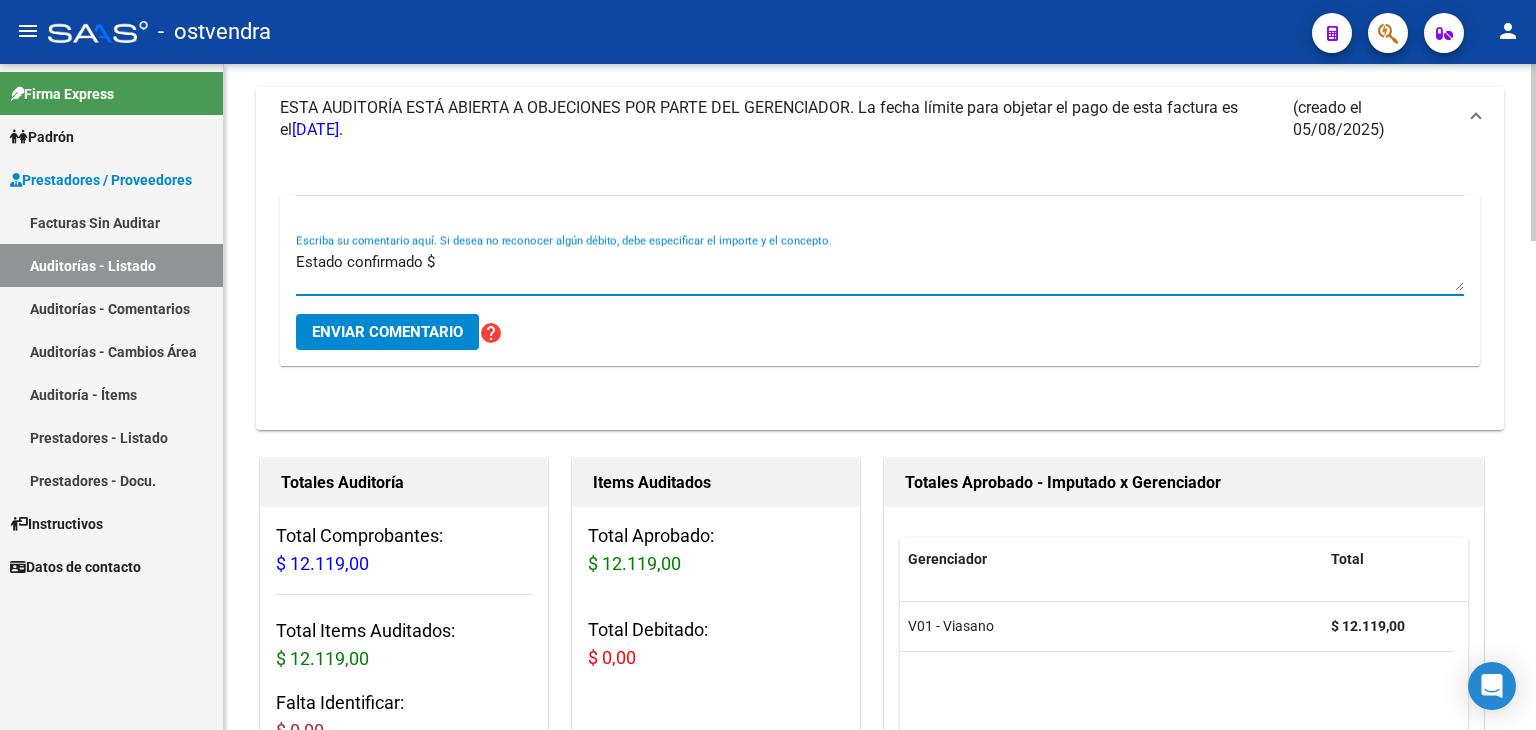 scroll, scrollTop: 100, scrollLeft: 0, axis: vertical 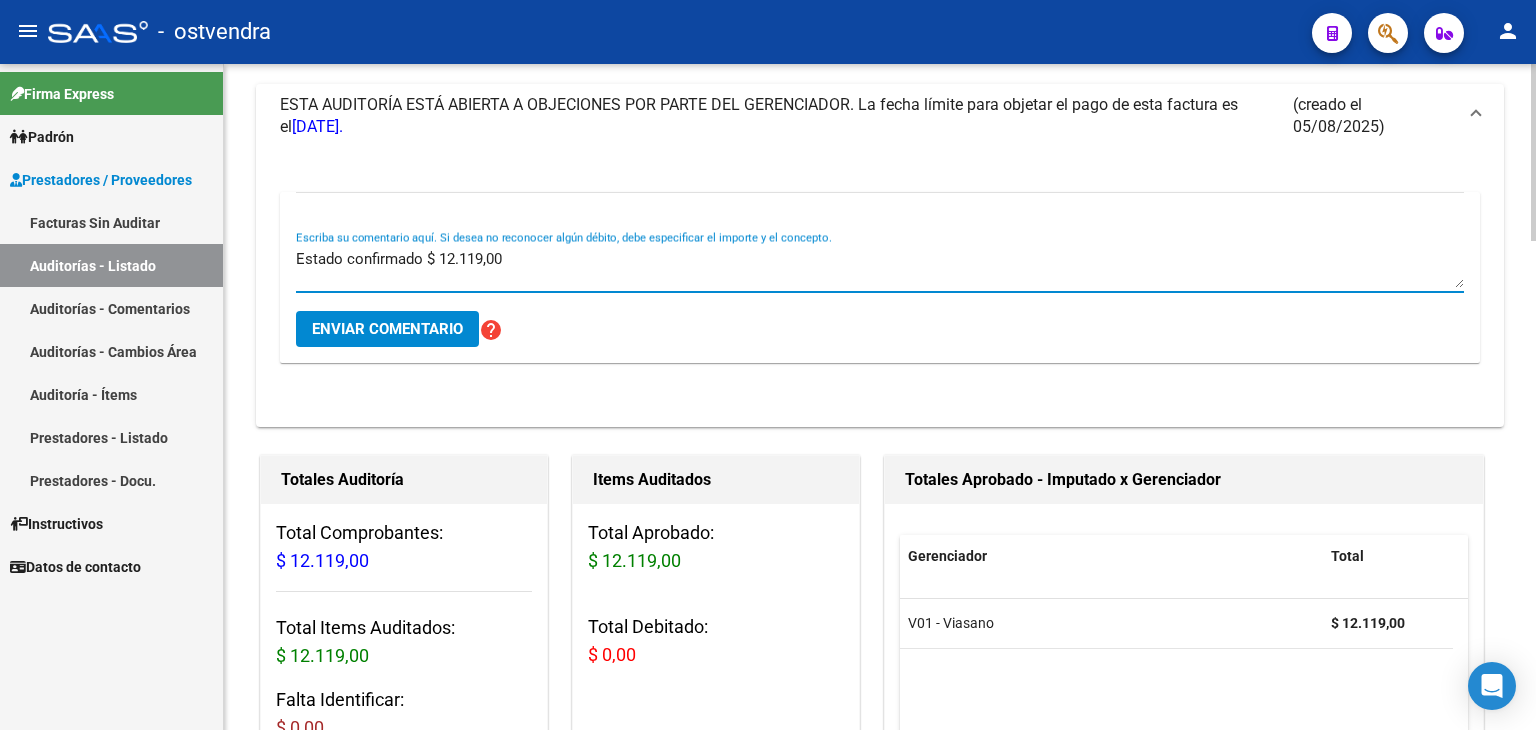 type on "Estado confirmado $ 12.119,00" 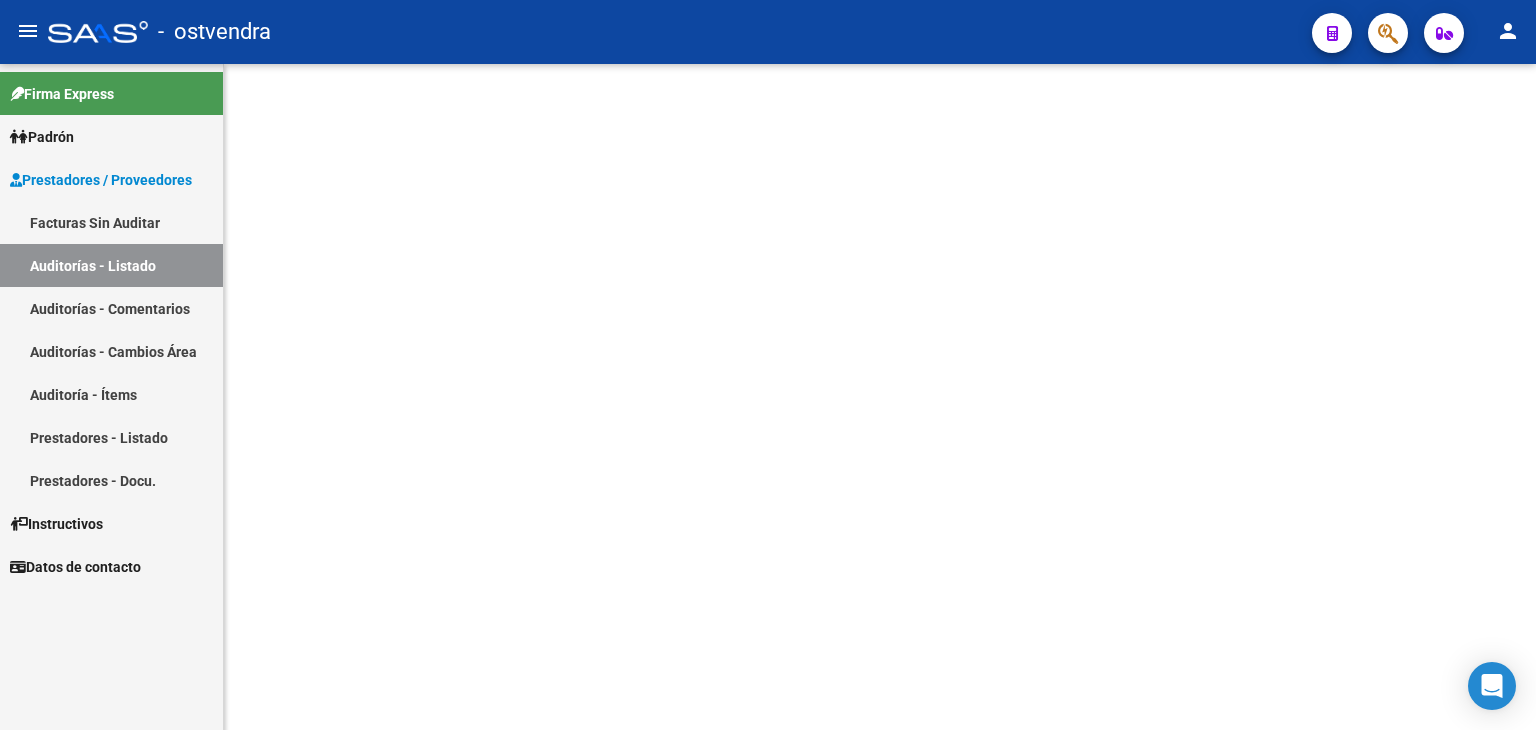 scroll, scrollTop: 0, scrollLeft: 0, axis: both 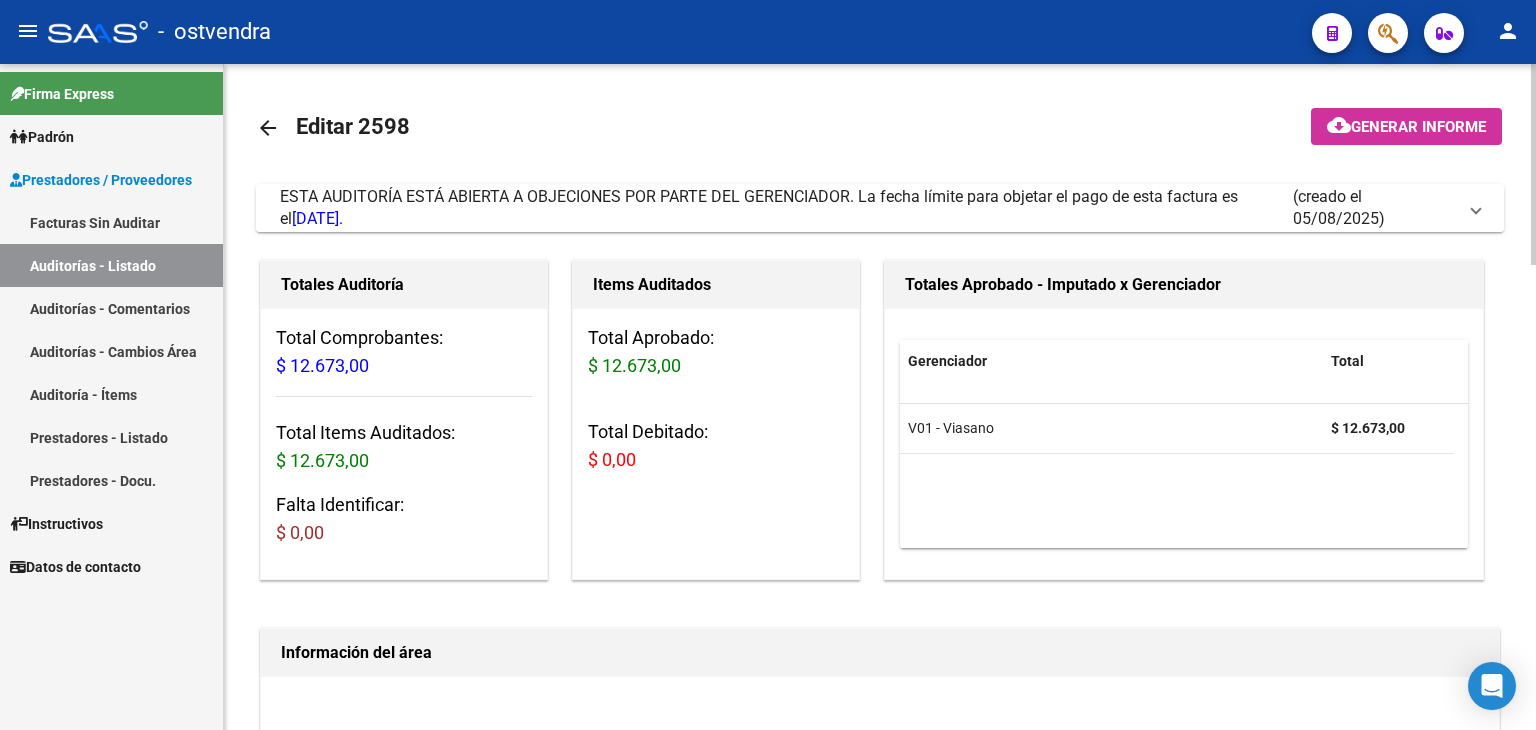 click on "ESTA AUDITORÍA ESTÁ ABIERTA A OBJECIONES POR PARTE DEL GERENCIADOR. La fecha límite para objetar el pago de esta factura es el [DATE]. (creado el [DATE])" at bounding box center [880, 208] 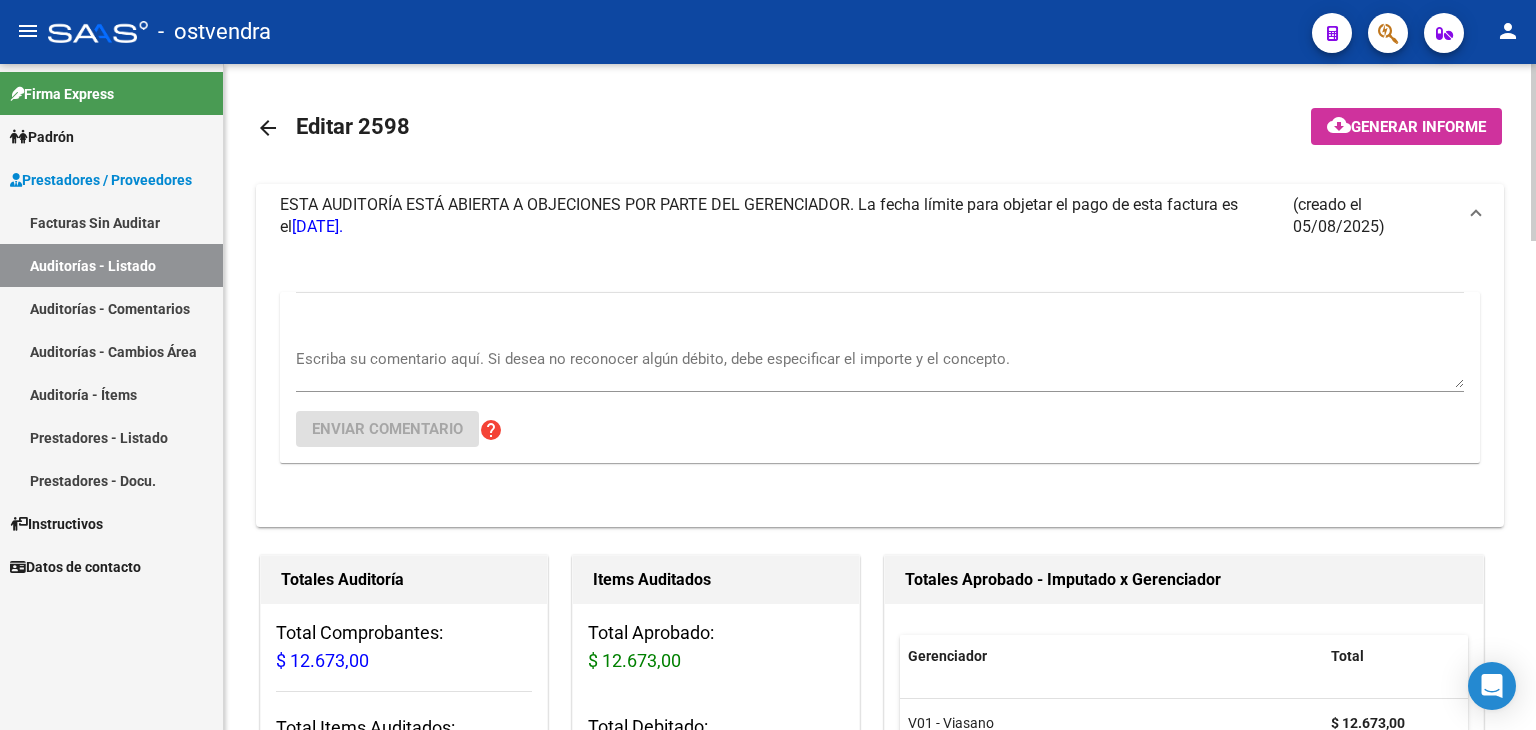 click on "Escriba su comentario aquí. Si desea no reconocer algún débito, debe especificar el importe y el concepto." at bounding box center [880, 361] 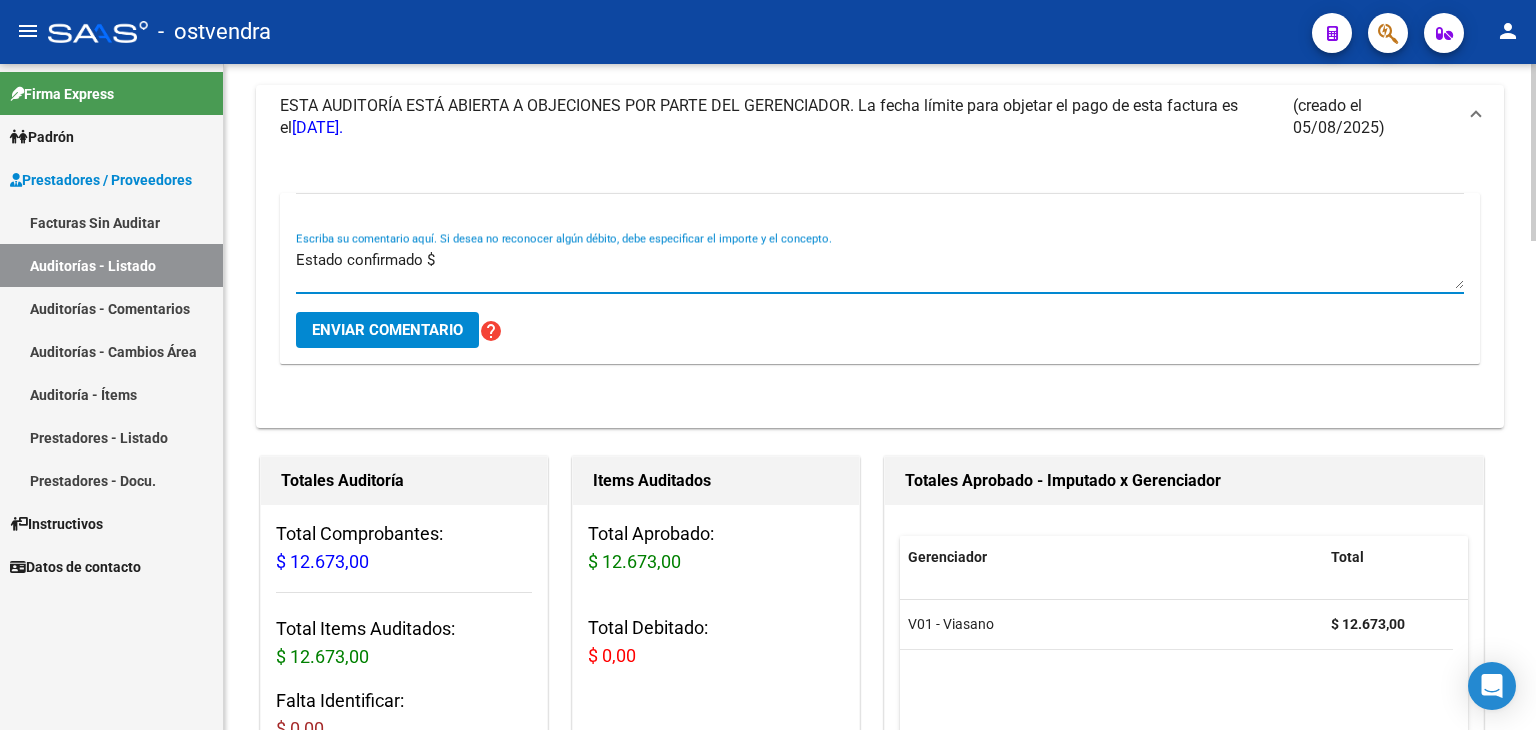 scroll, scrollTop: 100, scrollLeft: 0, axis: vertical 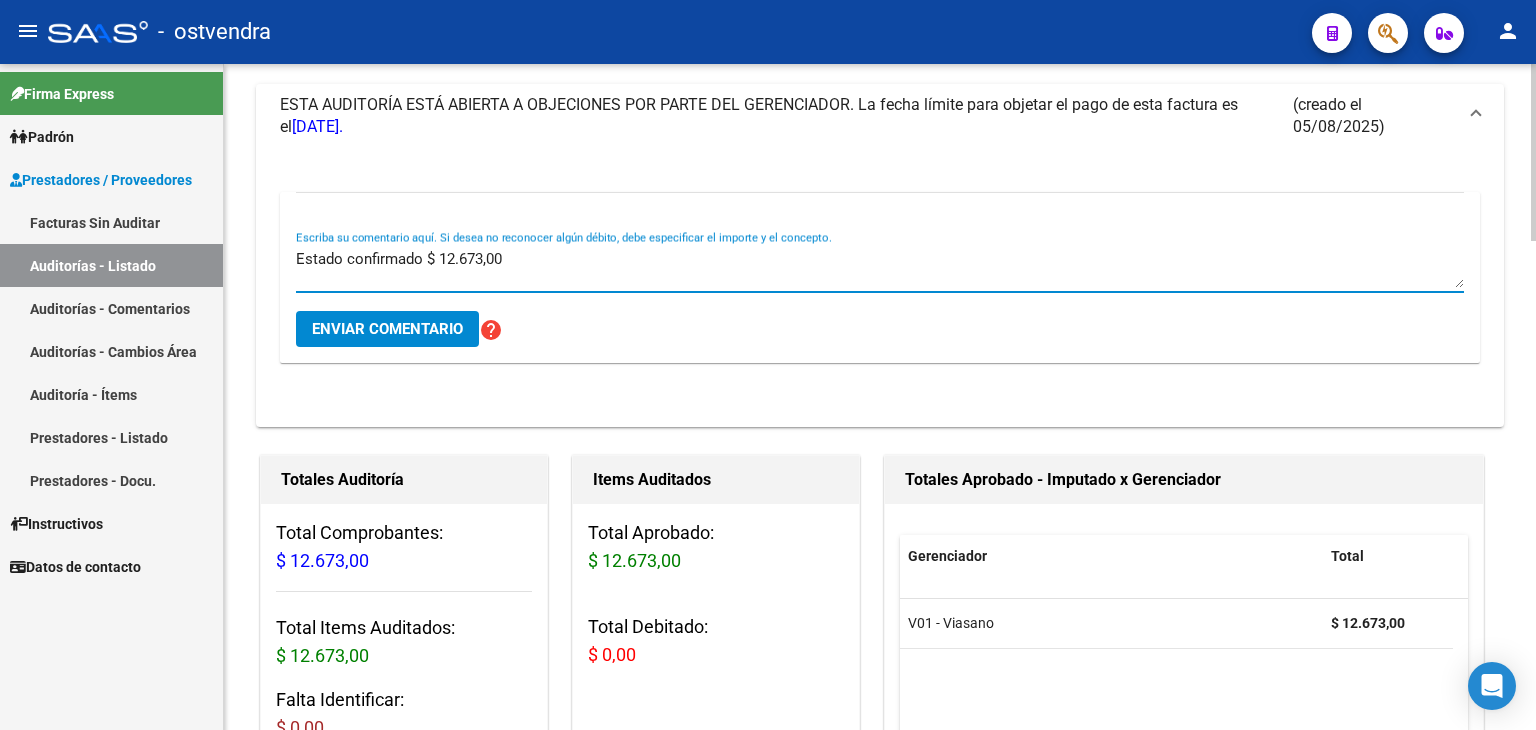 type on "Estado confirmado $ 12.673,00" 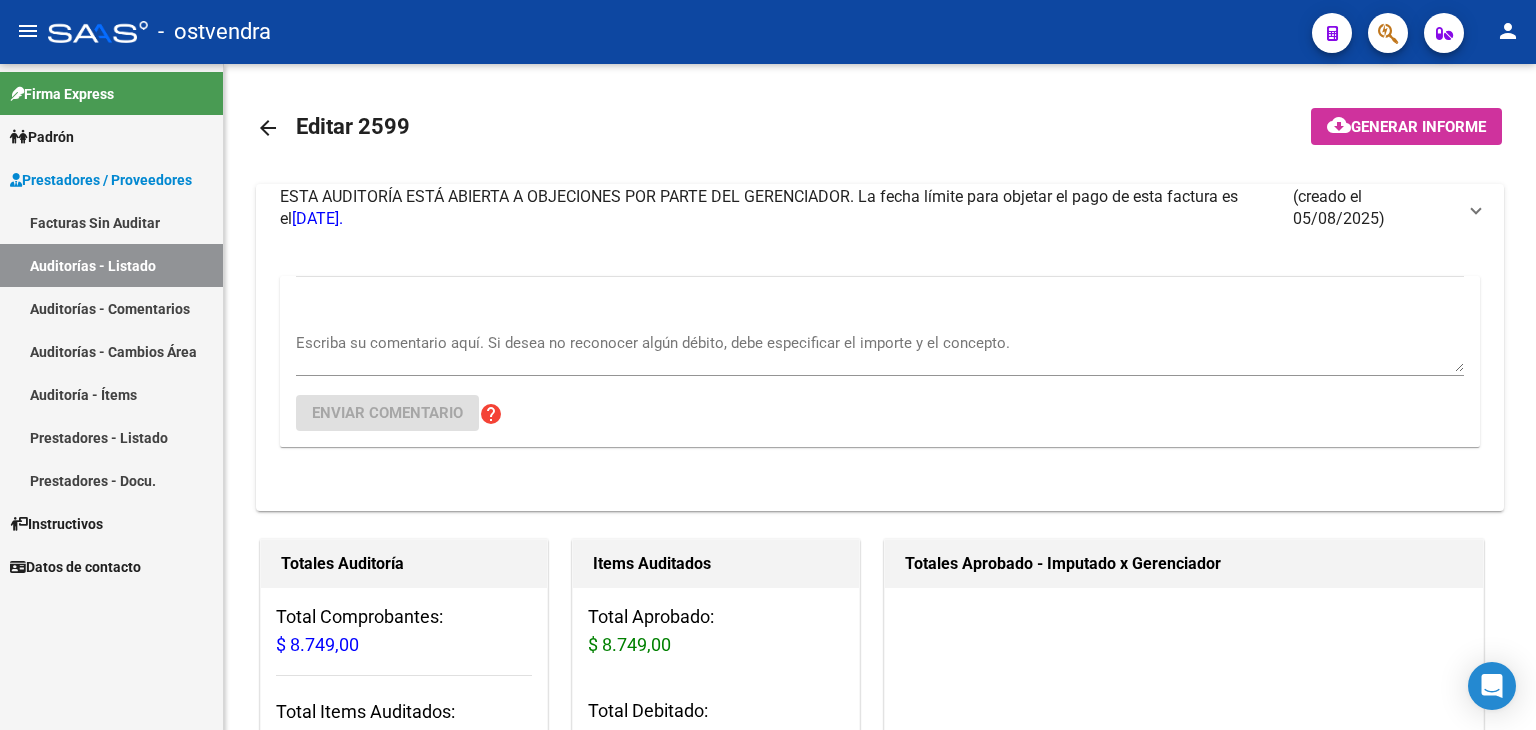 scroll, scrollTop: 0, scrollLeft: 0, axis: both 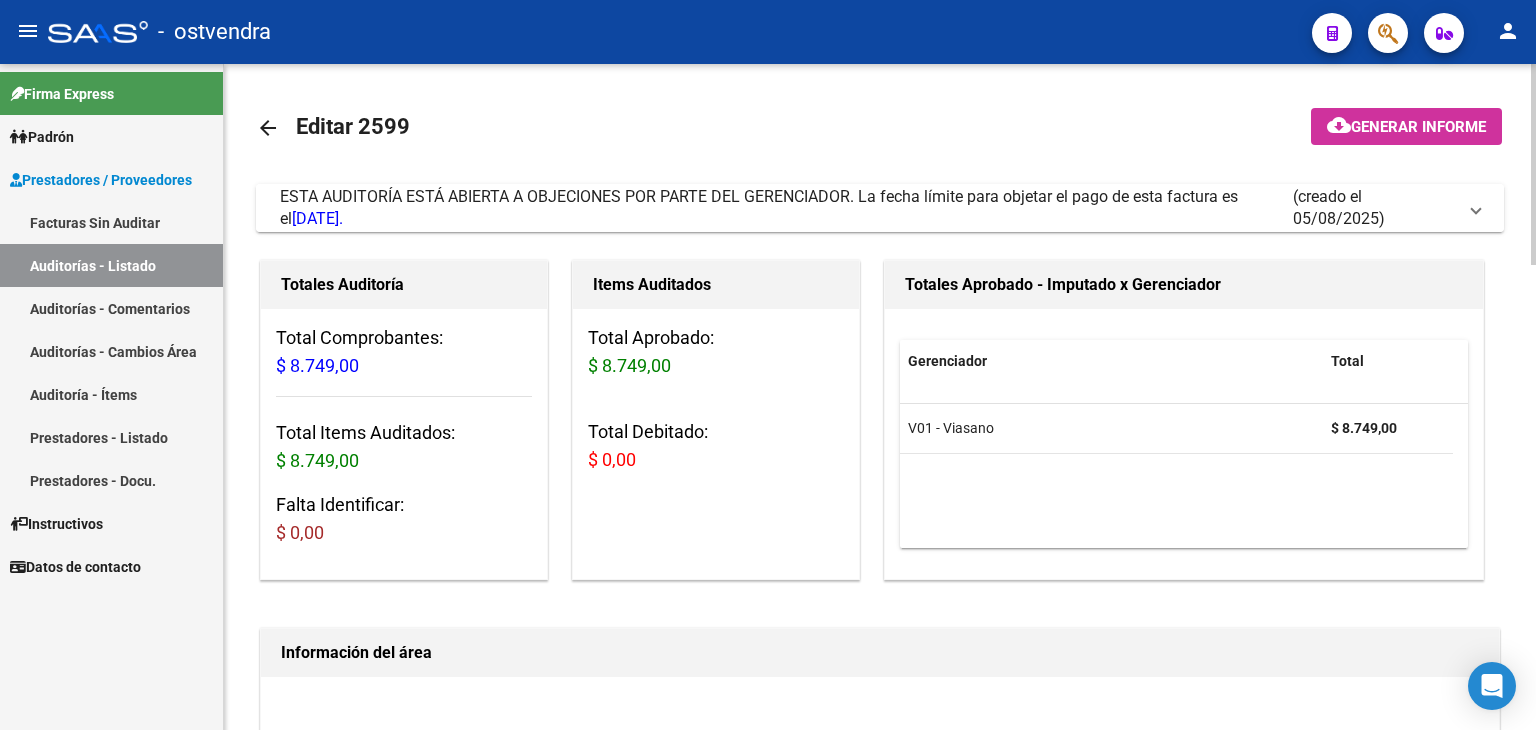 drag, startPoint x: 1472, startPoint y: 209, endPoint x: 1379, endPoint y: 215, distance: 93.193344 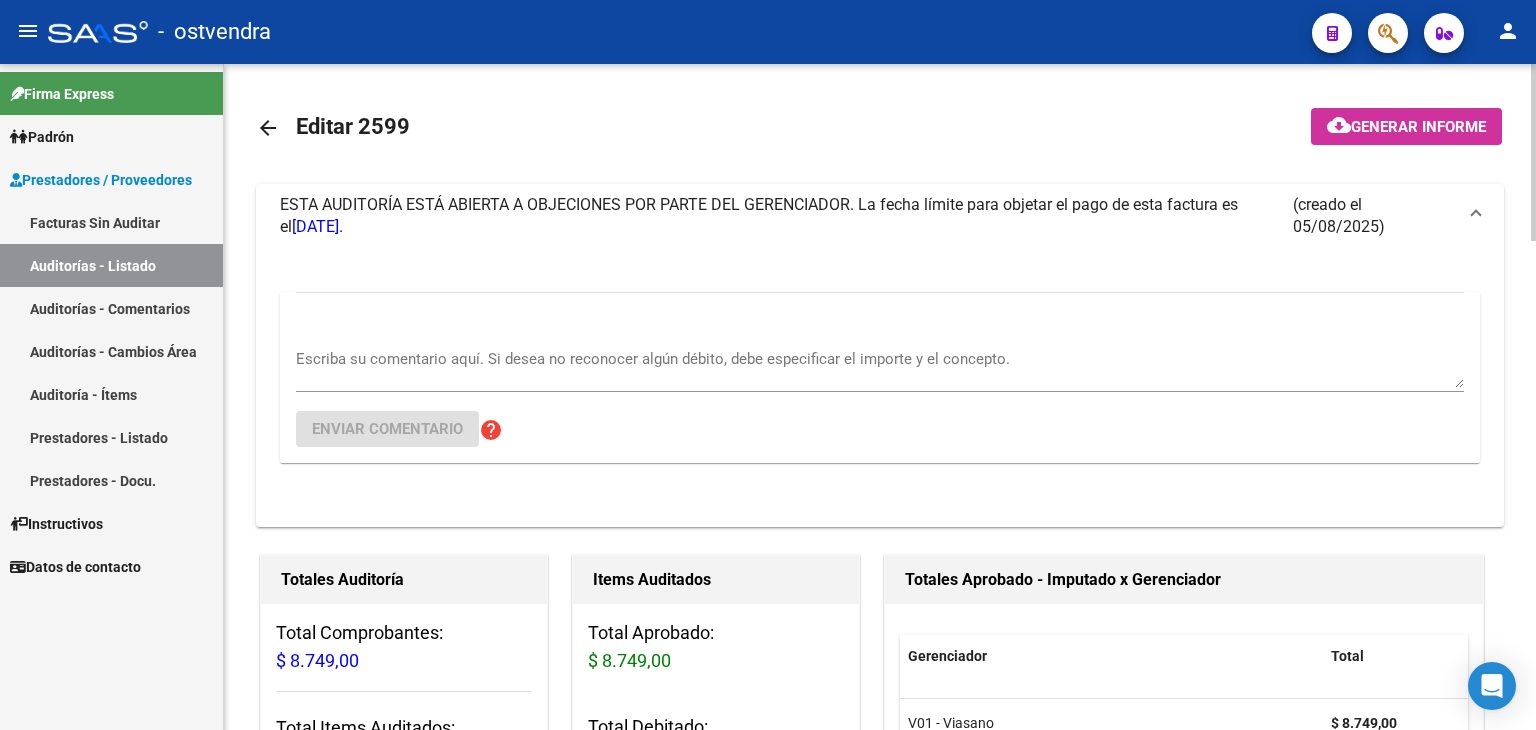 click on "Escriba su comentario aquí. Si desea no reconocer algún débito, debe especificar el importe y el concepto." at bounding box center (880, 368) 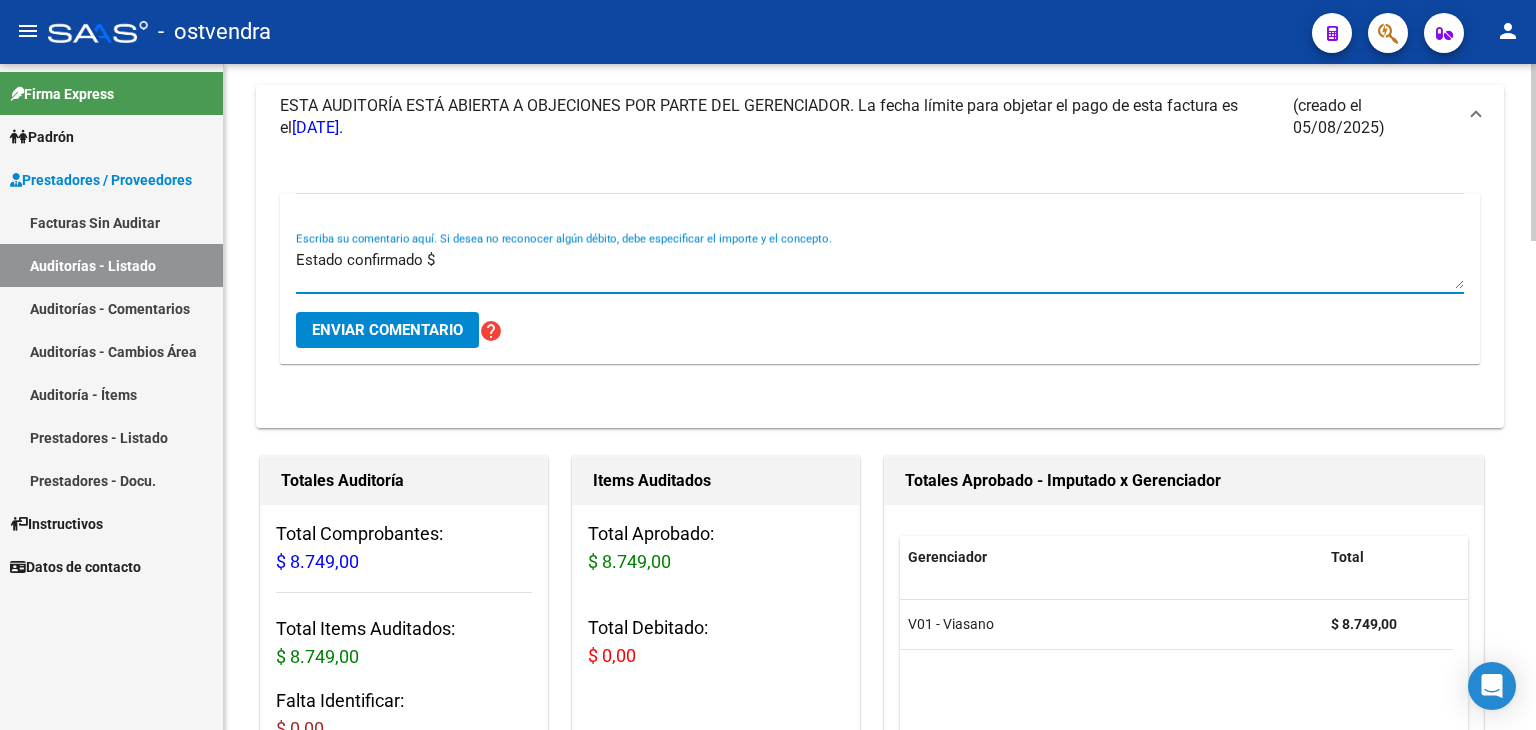 scroll, scrollTop: 100, scrollLeft: 0, axis: vertical 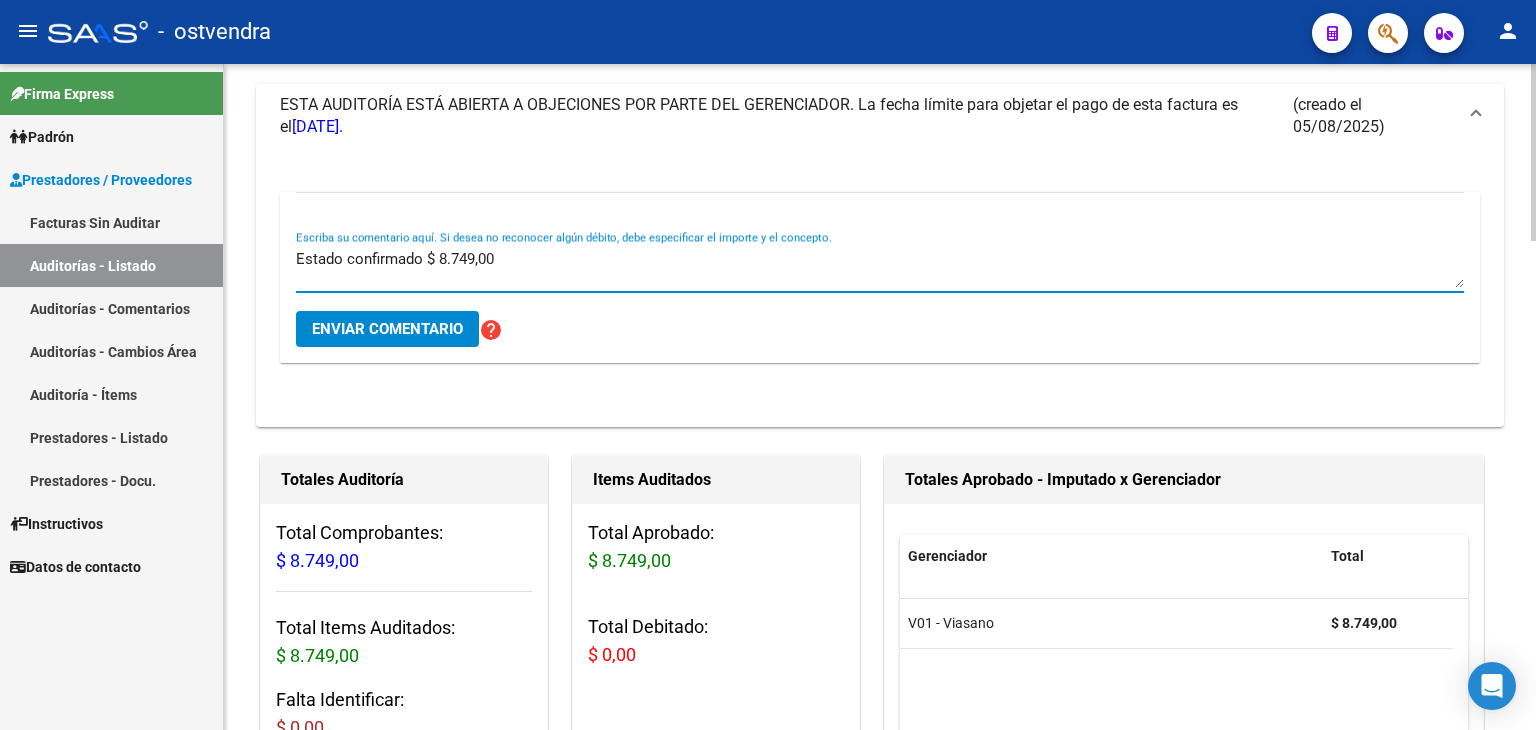 type on "Estado confirmado $ 8.749,00" 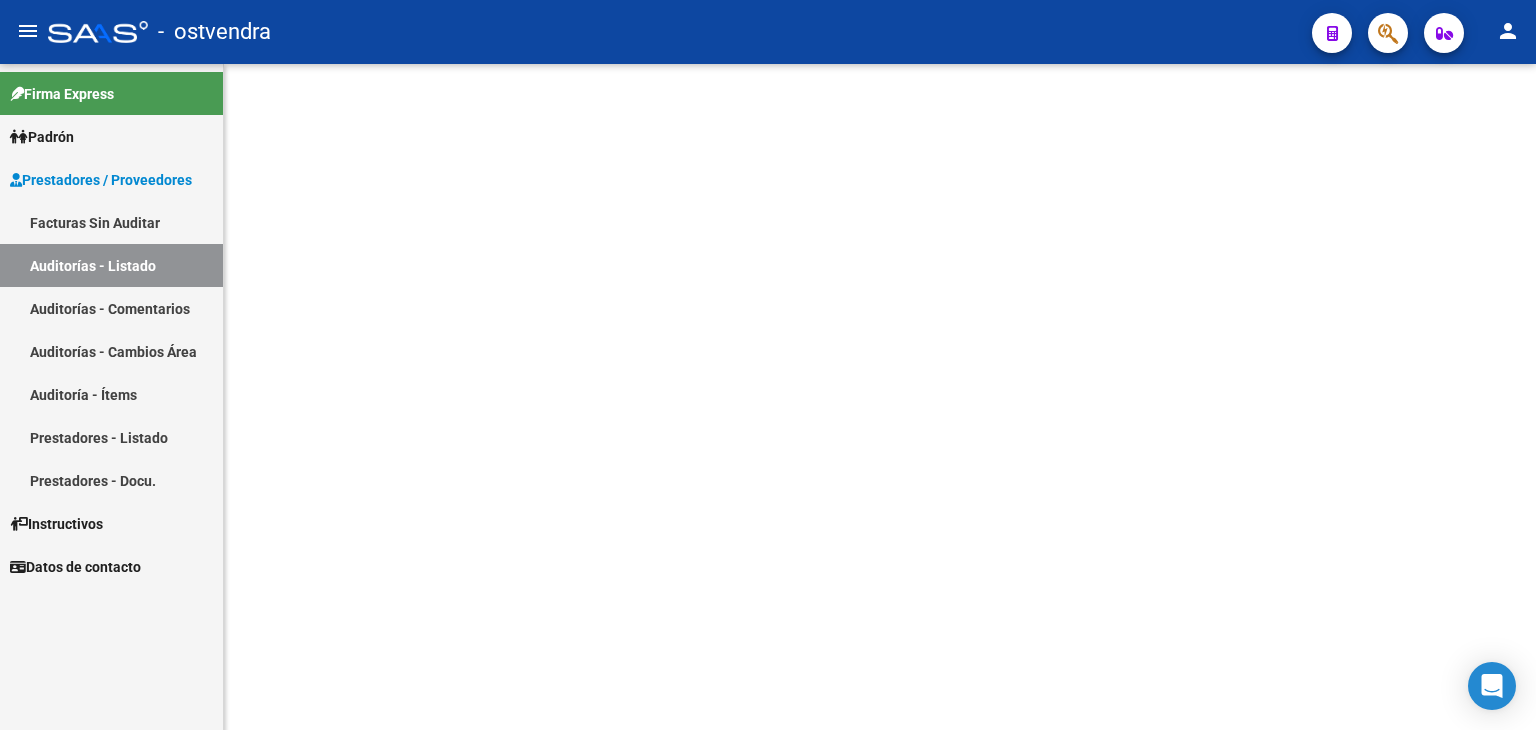 scroll, scrollTop: 0, scrollLeft: 0, axis: both 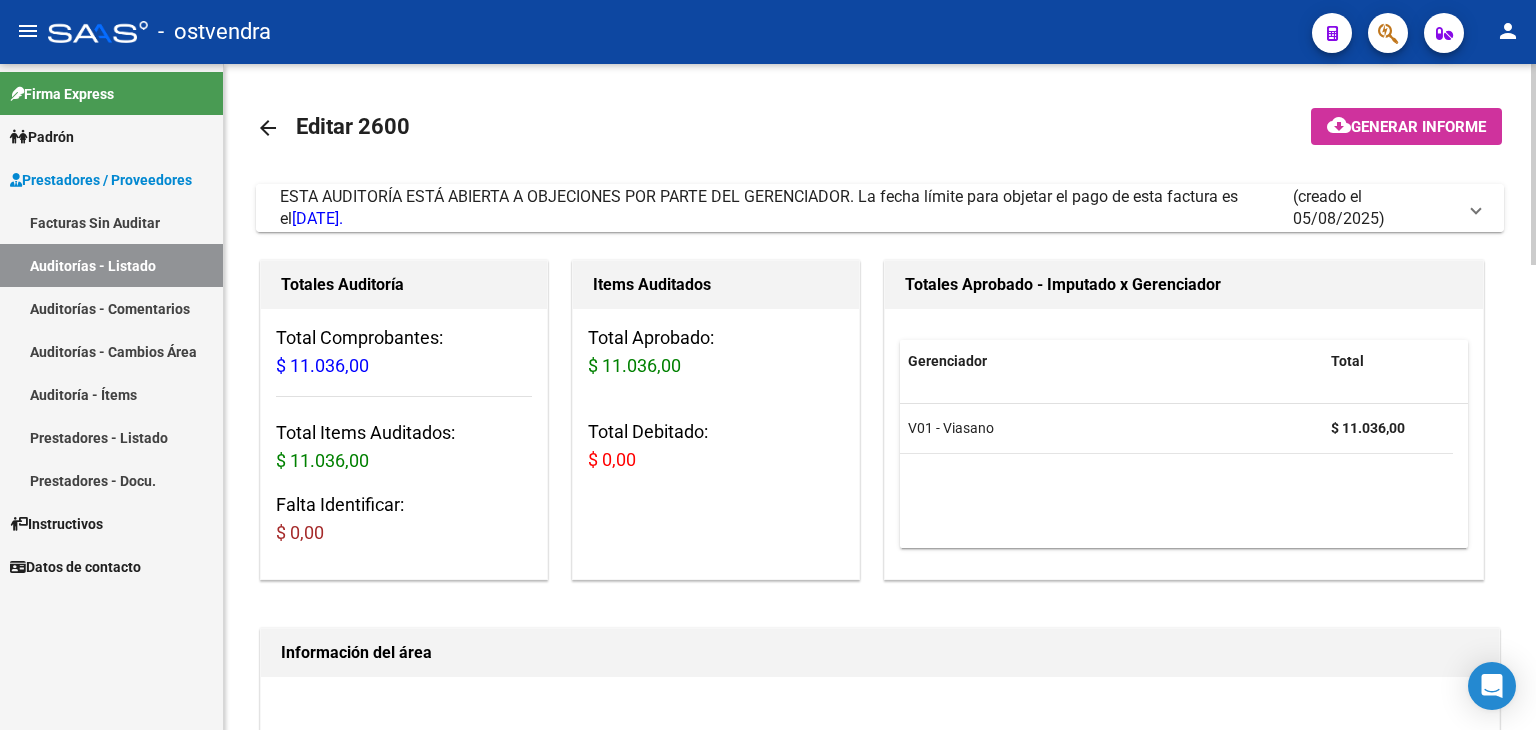 drag, startPoint x: 1475, startPoint y: 210, endPoint x: 1413, endPoint y: 232, distance: 65.78754 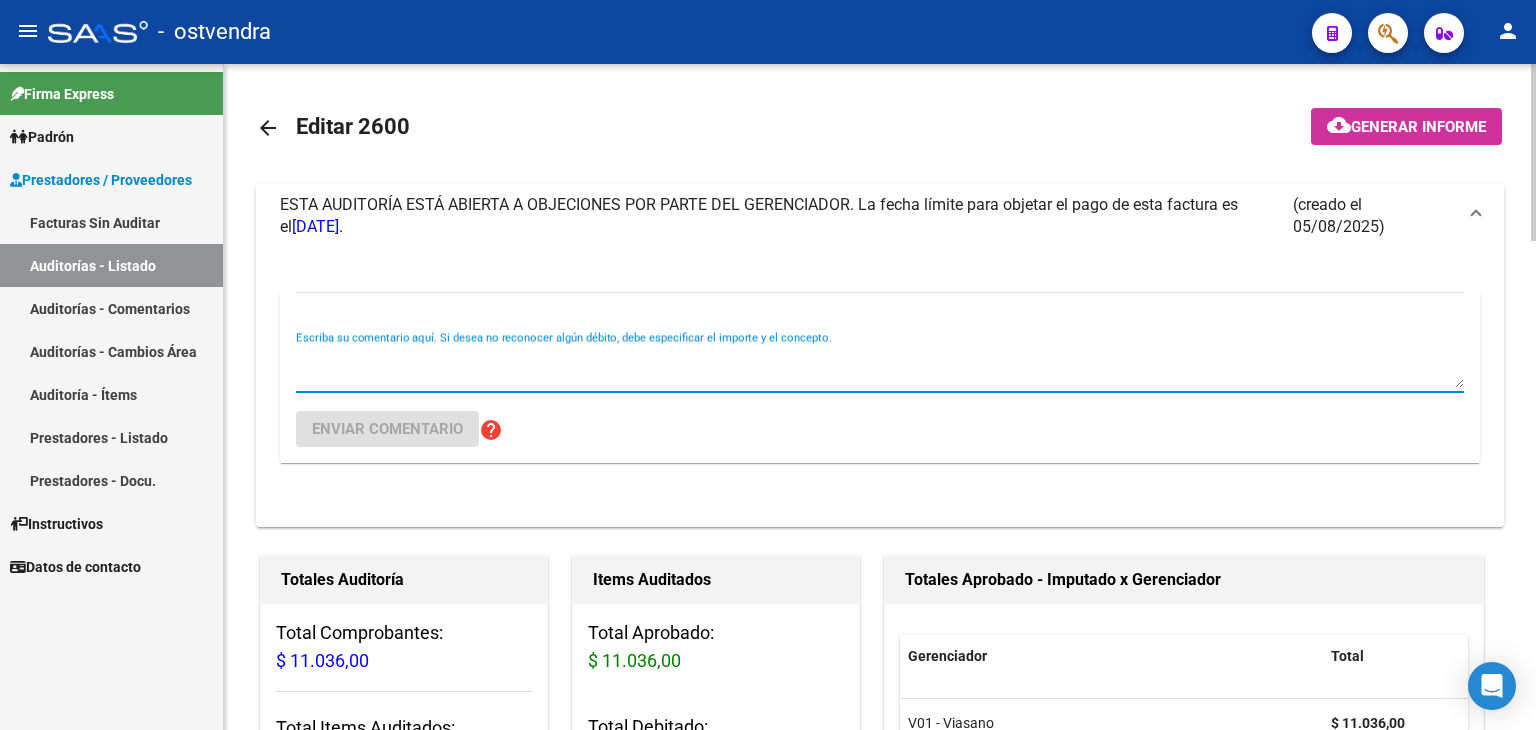 click on "Escriba su comentario aquí. Si desea no reconocer algún débito, debe especificar el importe y el concepto." at bounding box center [880, 368] 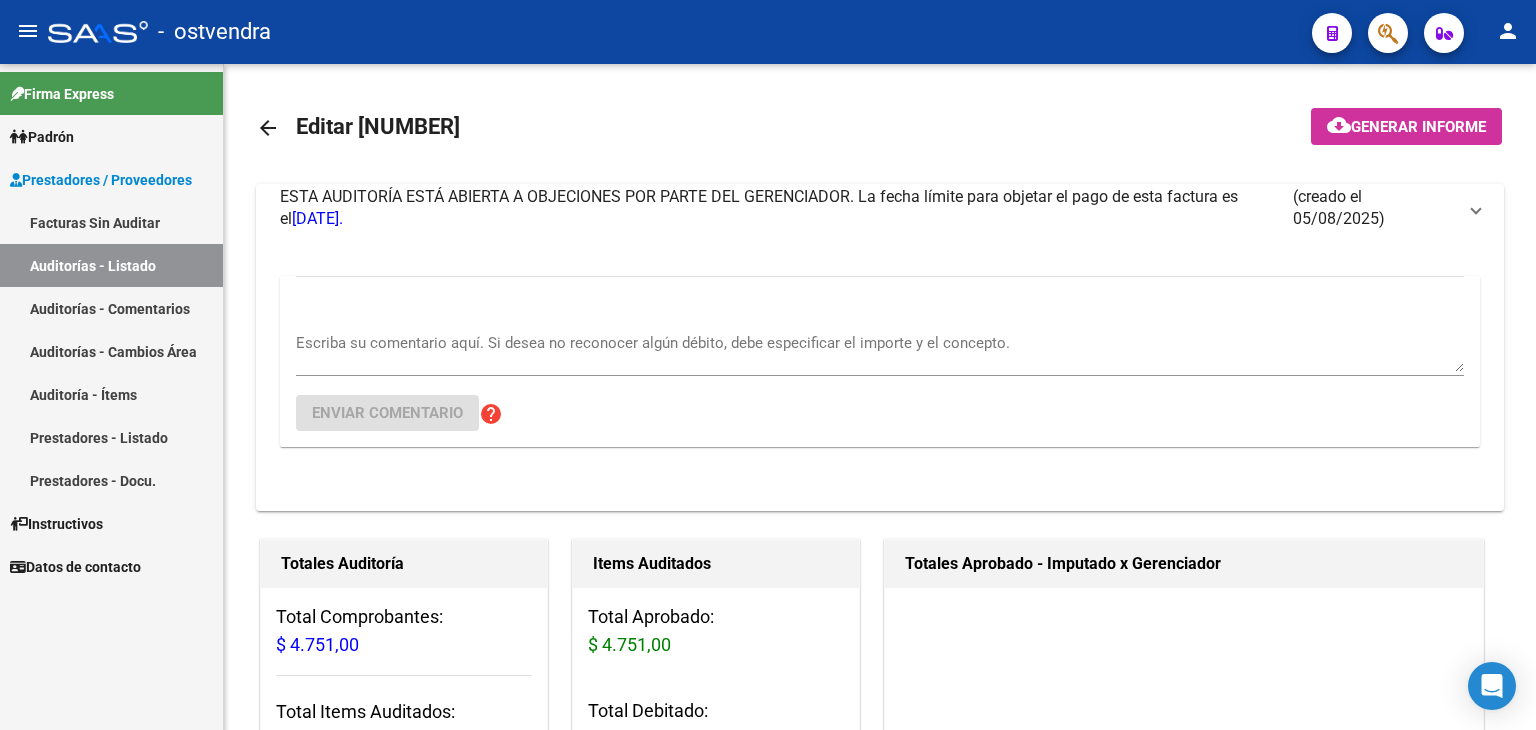 scroll, scrollTop: 0, scrollLeft: 0, axis: both 